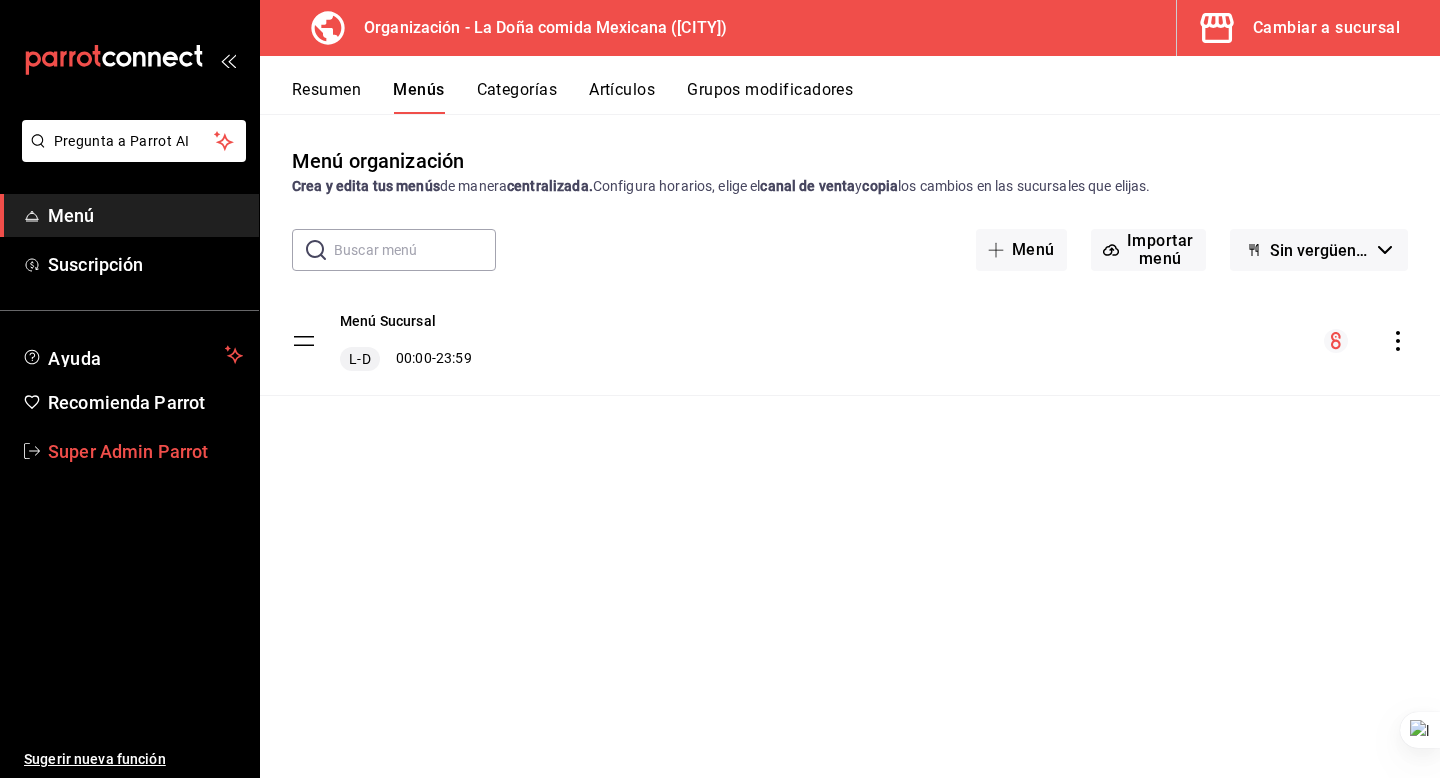 scroll, scrollTop: 0, scrollLeft: 0, axis: both 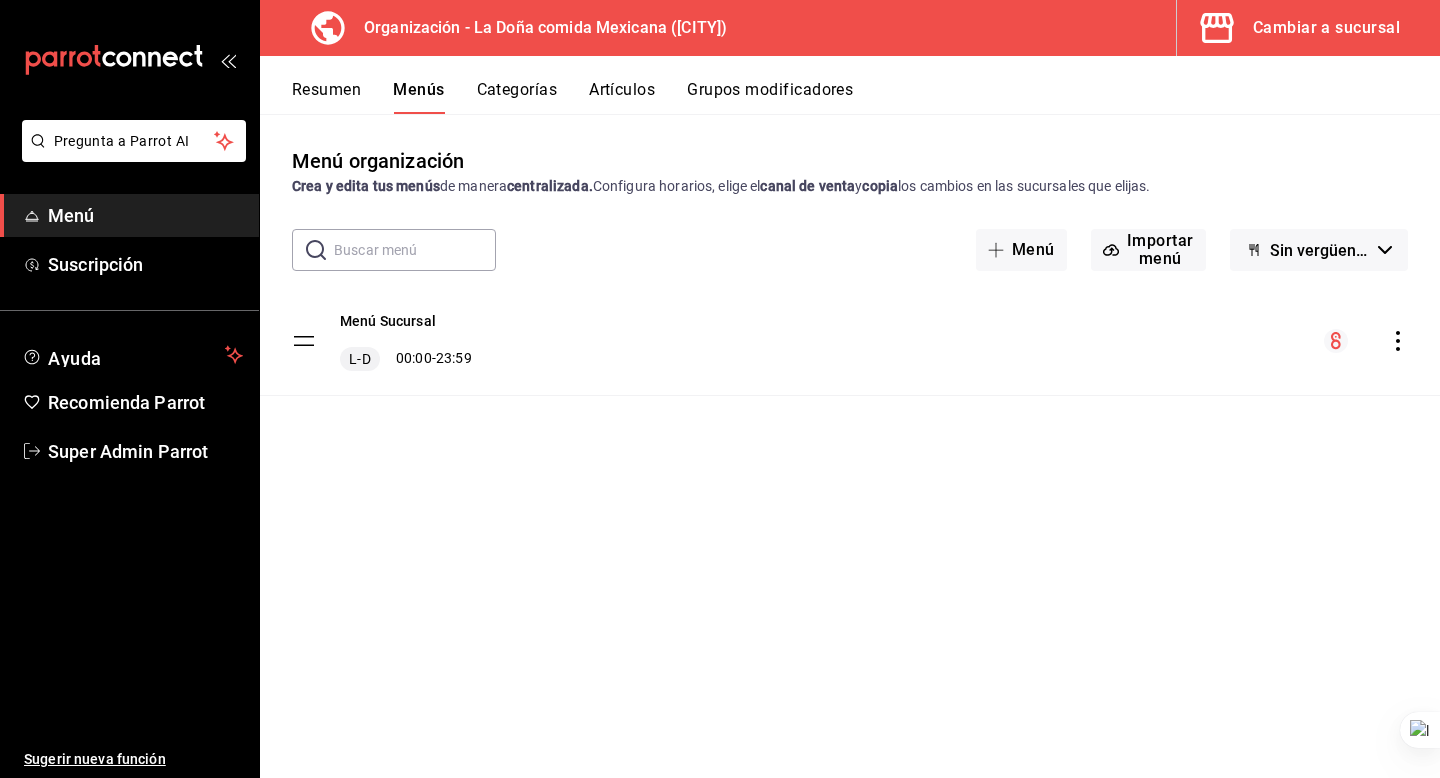 click on "Menú" at bounding box center [129, 215] 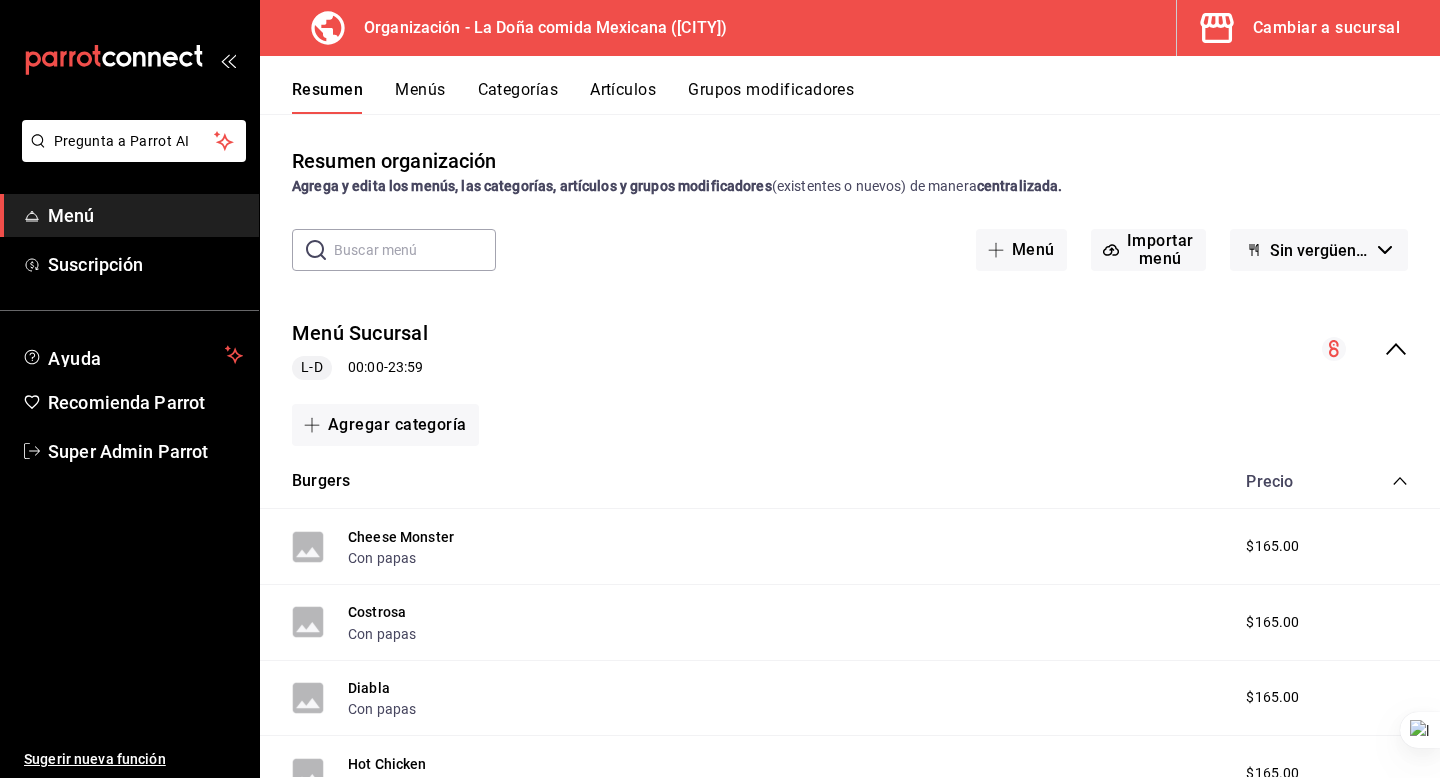 click 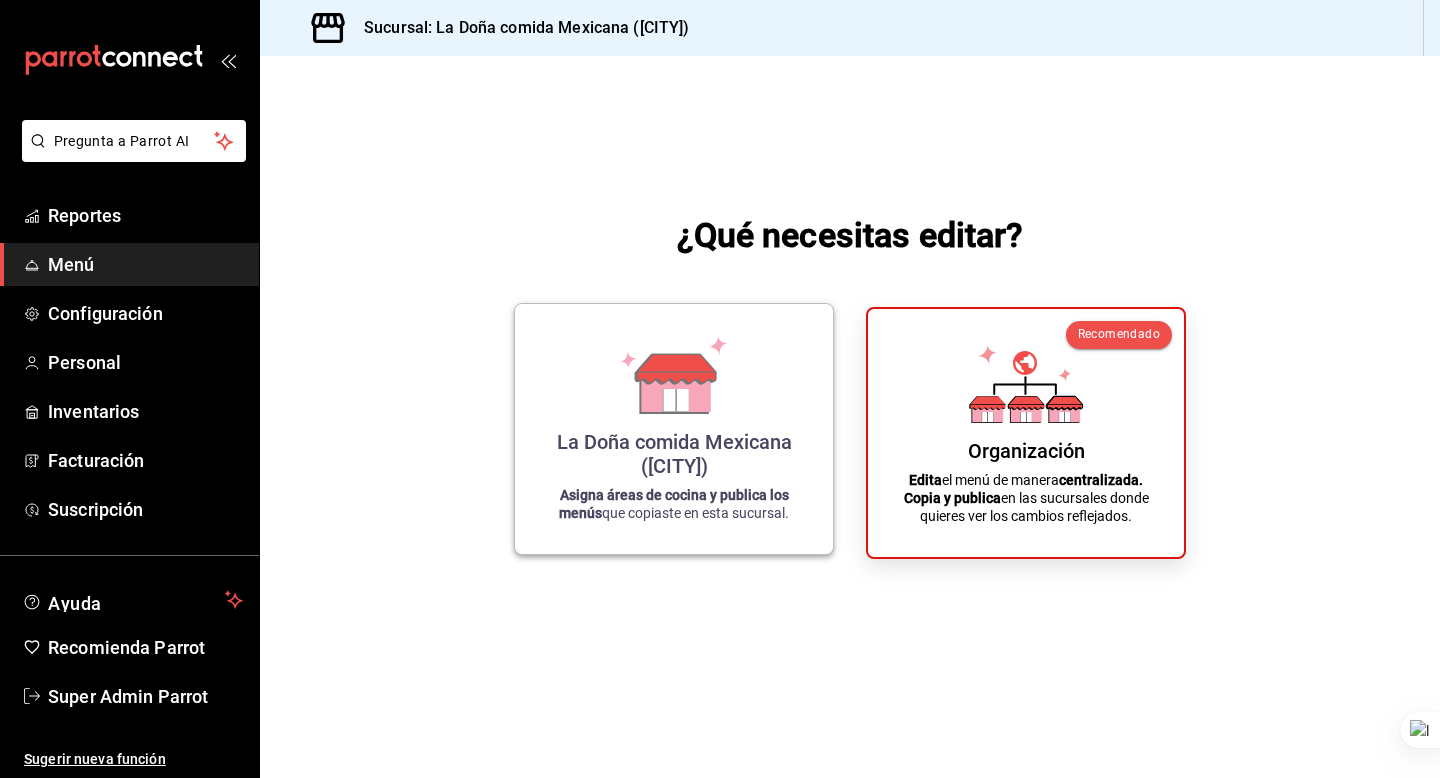 click on "La Doña comida Mexicana ([CITY])" at bounding box center (674, 454) 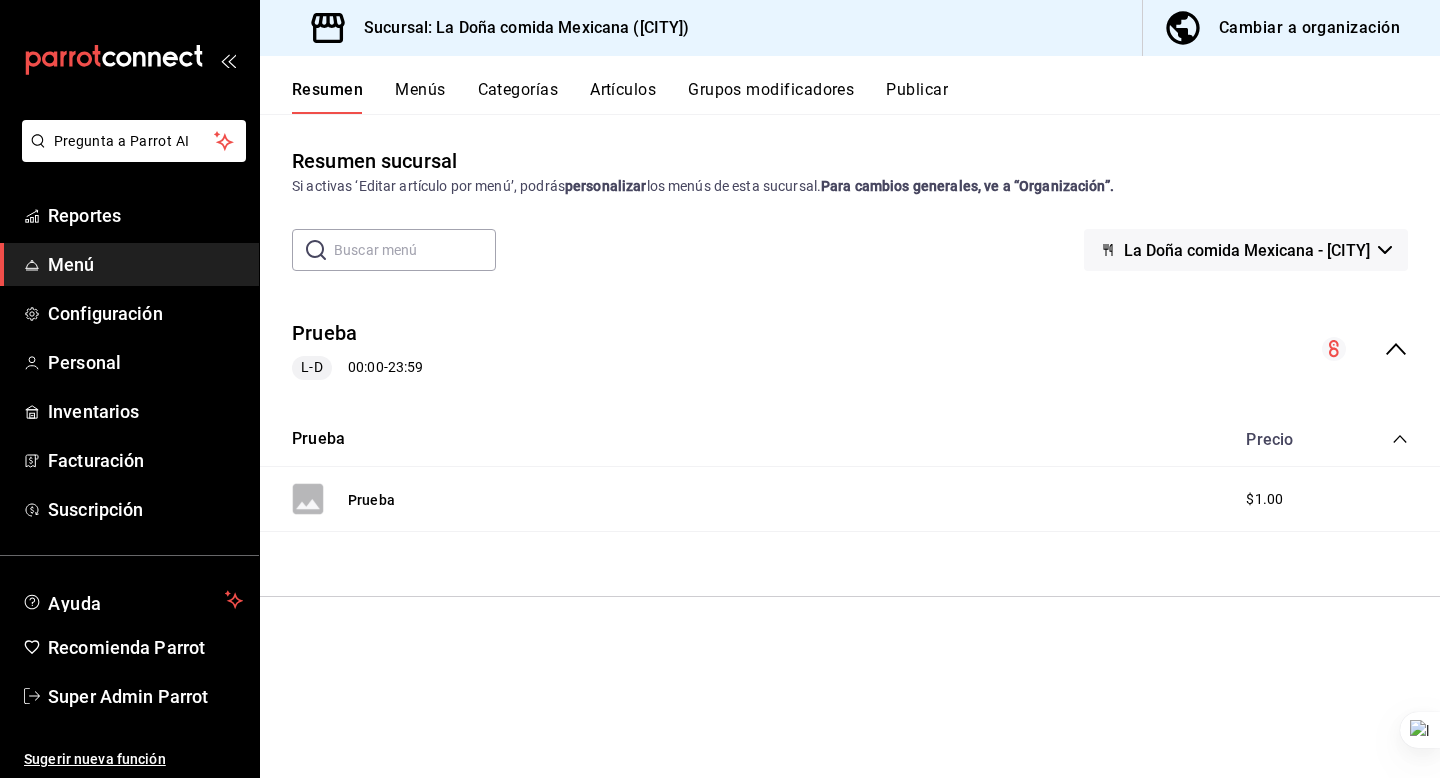 click on "Menús" at bounding box center [420, 97] 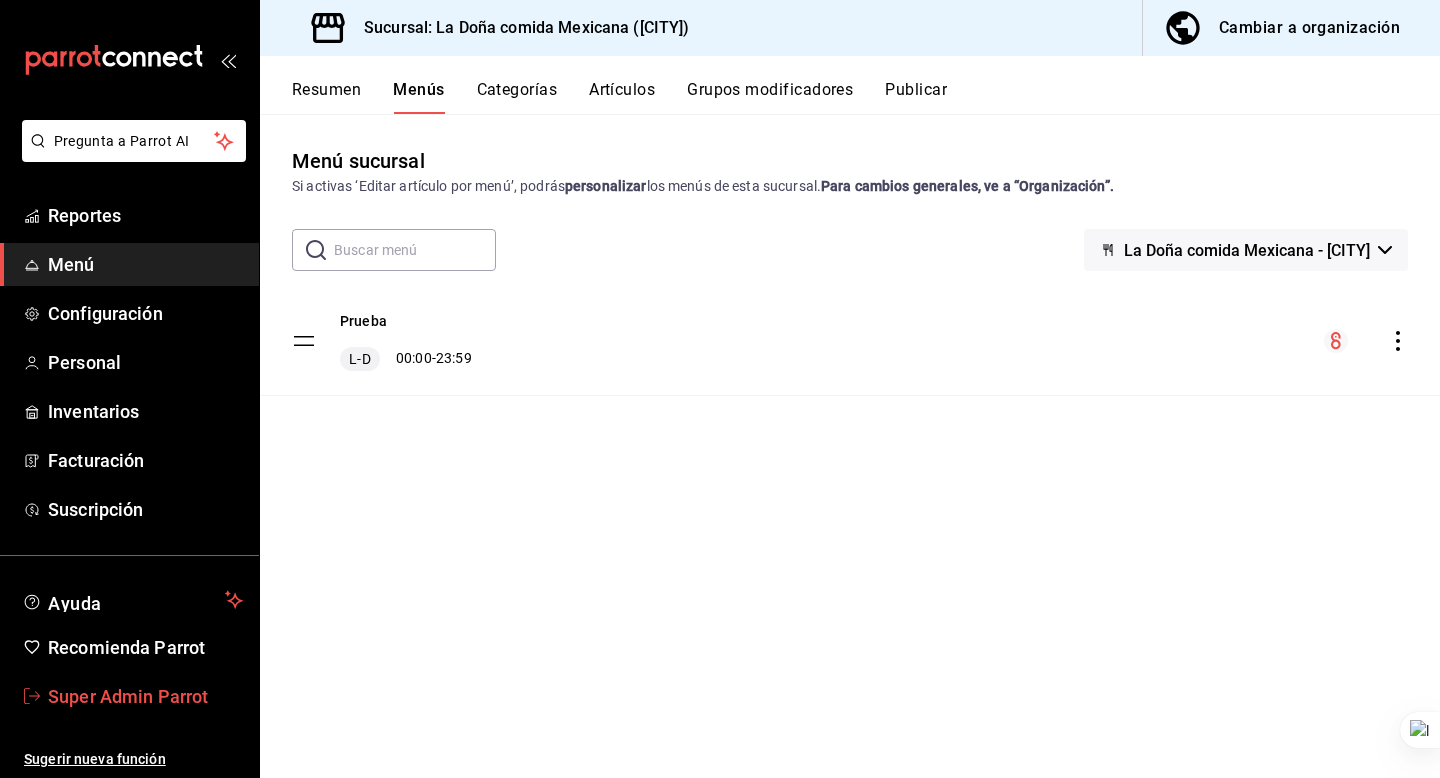 click on "Super Admin Parrot" at bounding box center [145, 696] 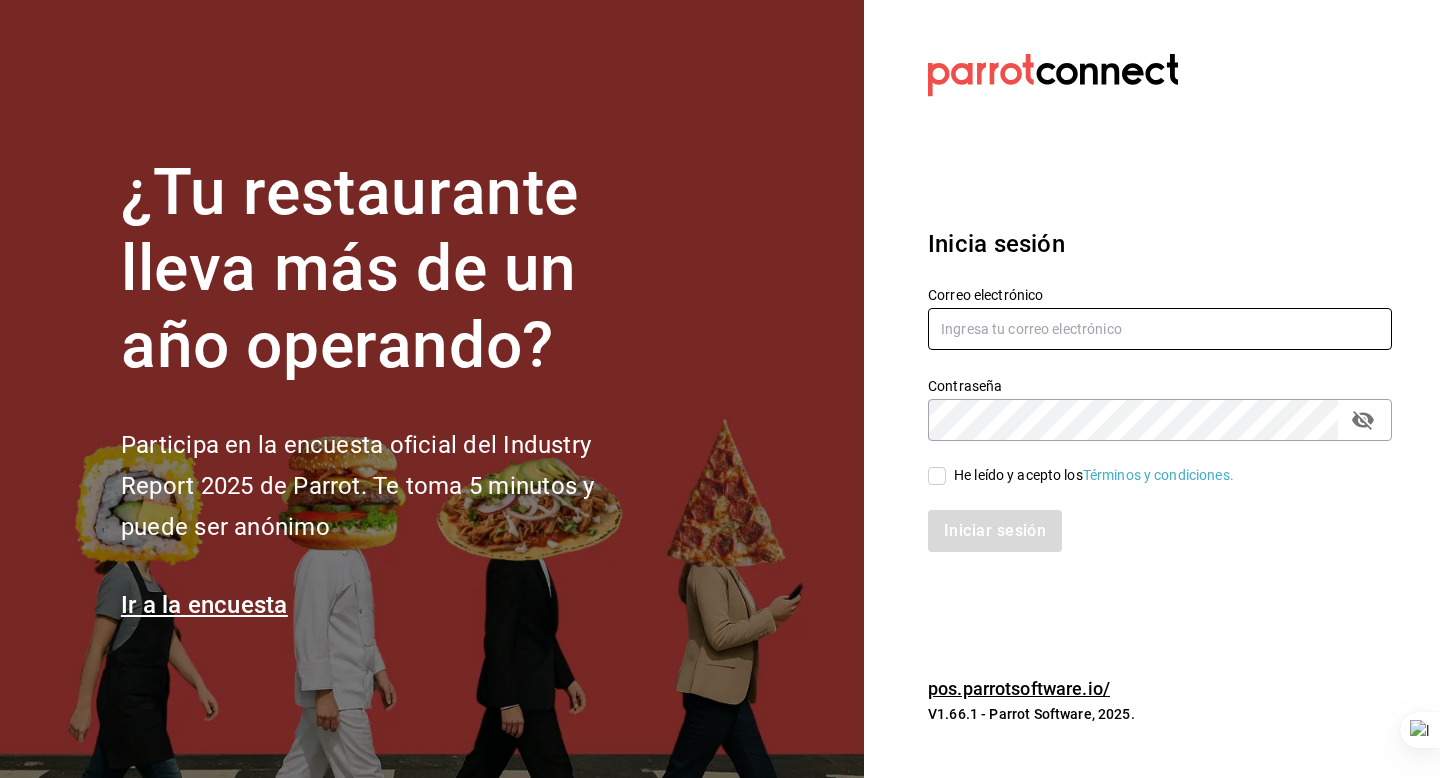 click at bounding box center (1160, 329) 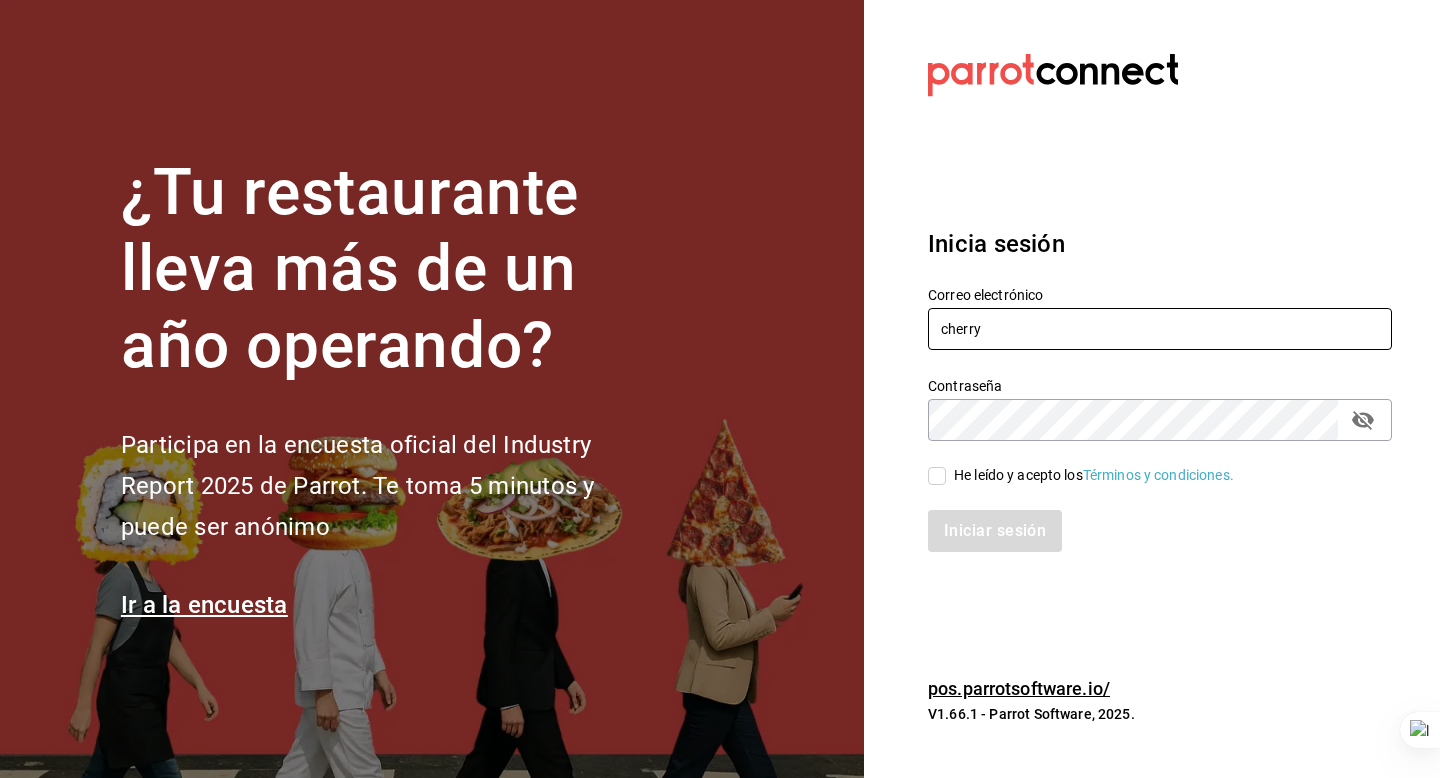 type on "[USERNAME]@[EXAMPLE.COM]" 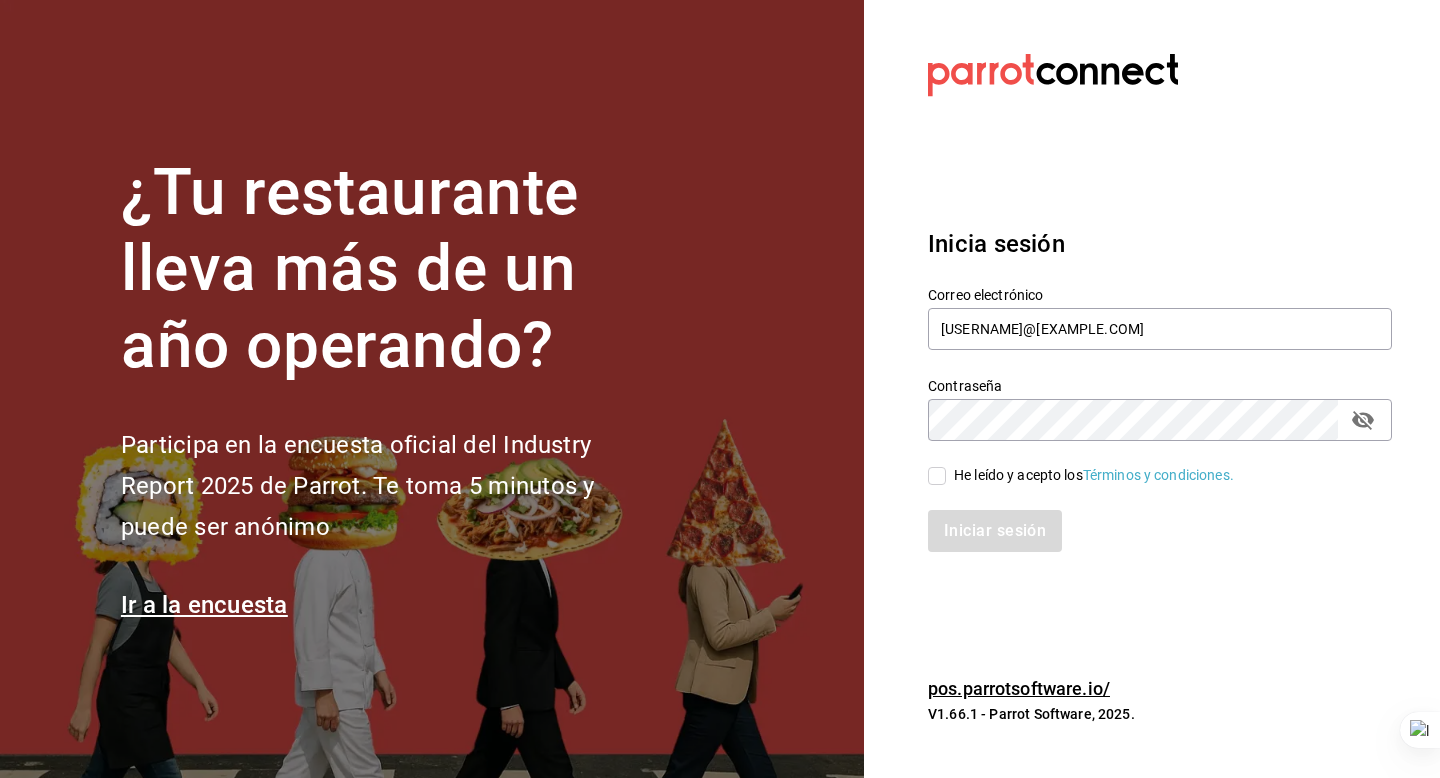 click on "He leído y acepto los  Términos y condiciones." at bounding box center (1094, 475) 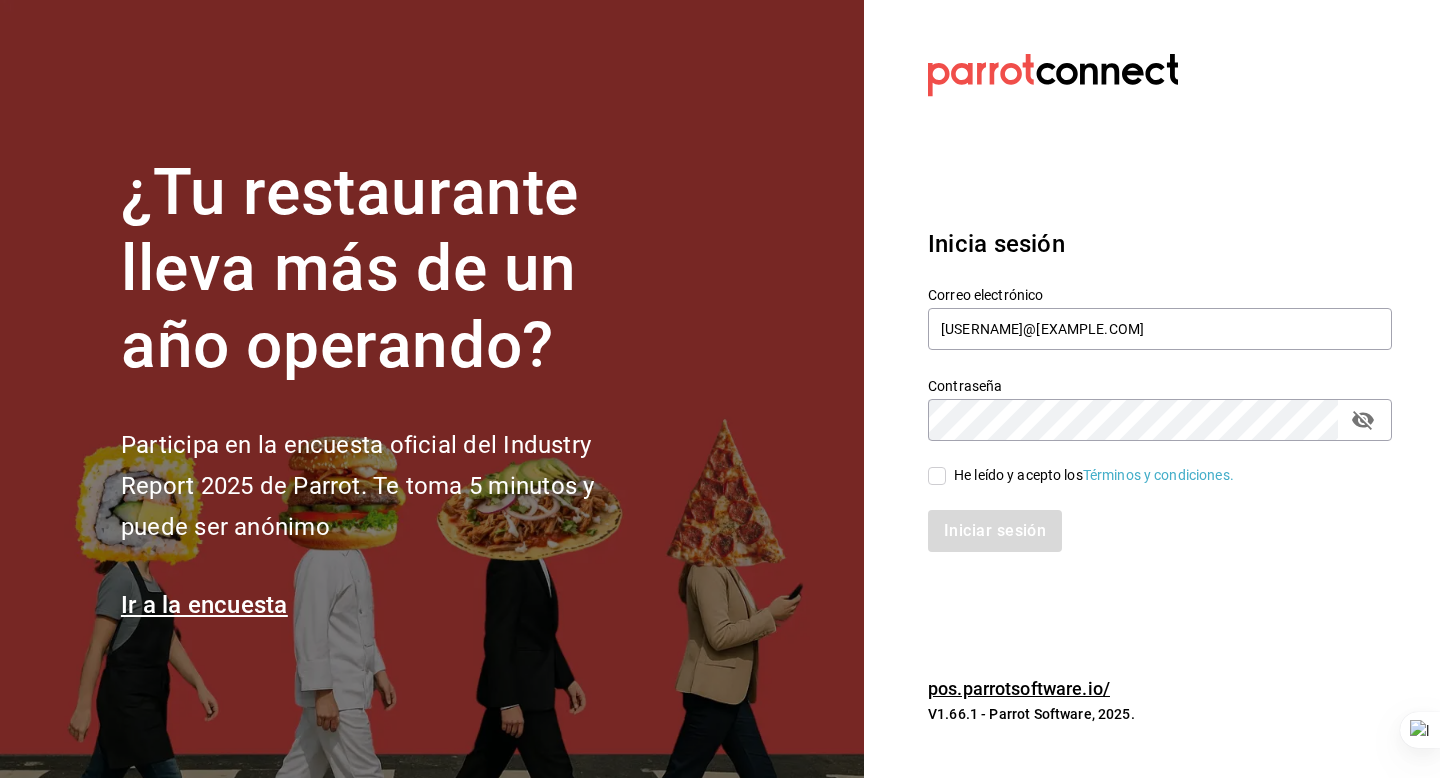 checkbox on "true" 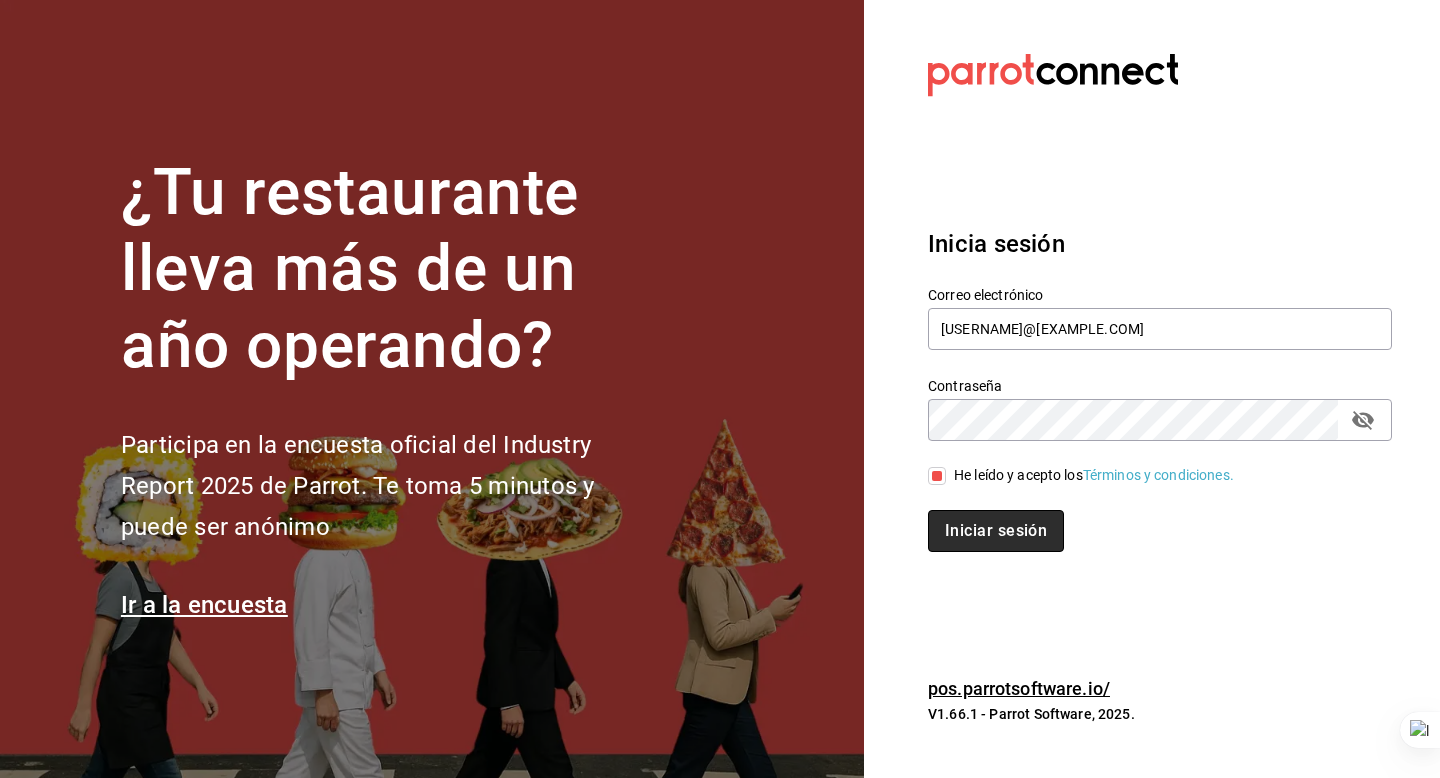 click on "Iniciar sesión" at bounding box center [996, 531] 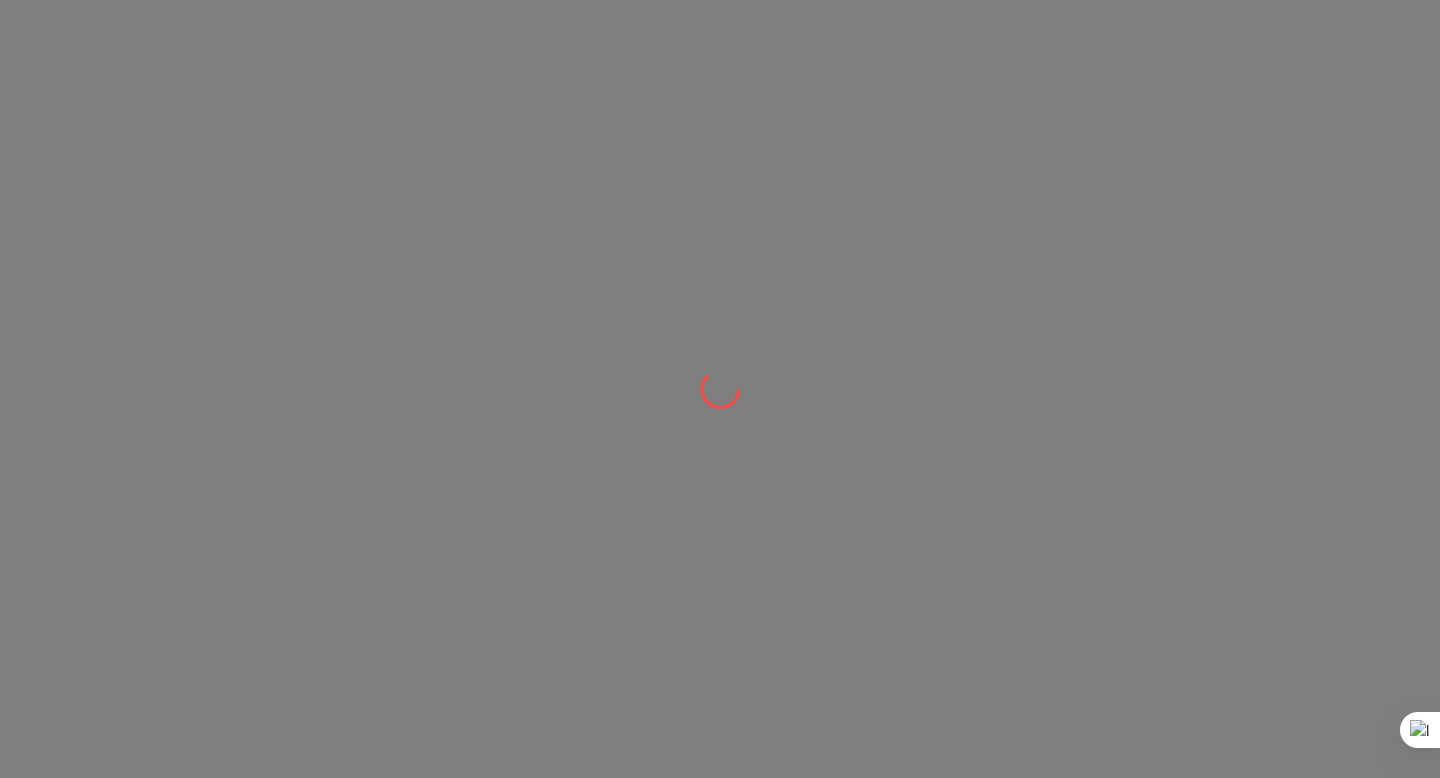 scroll, scrollTop: 0, scrollLeft: 0, axis: both 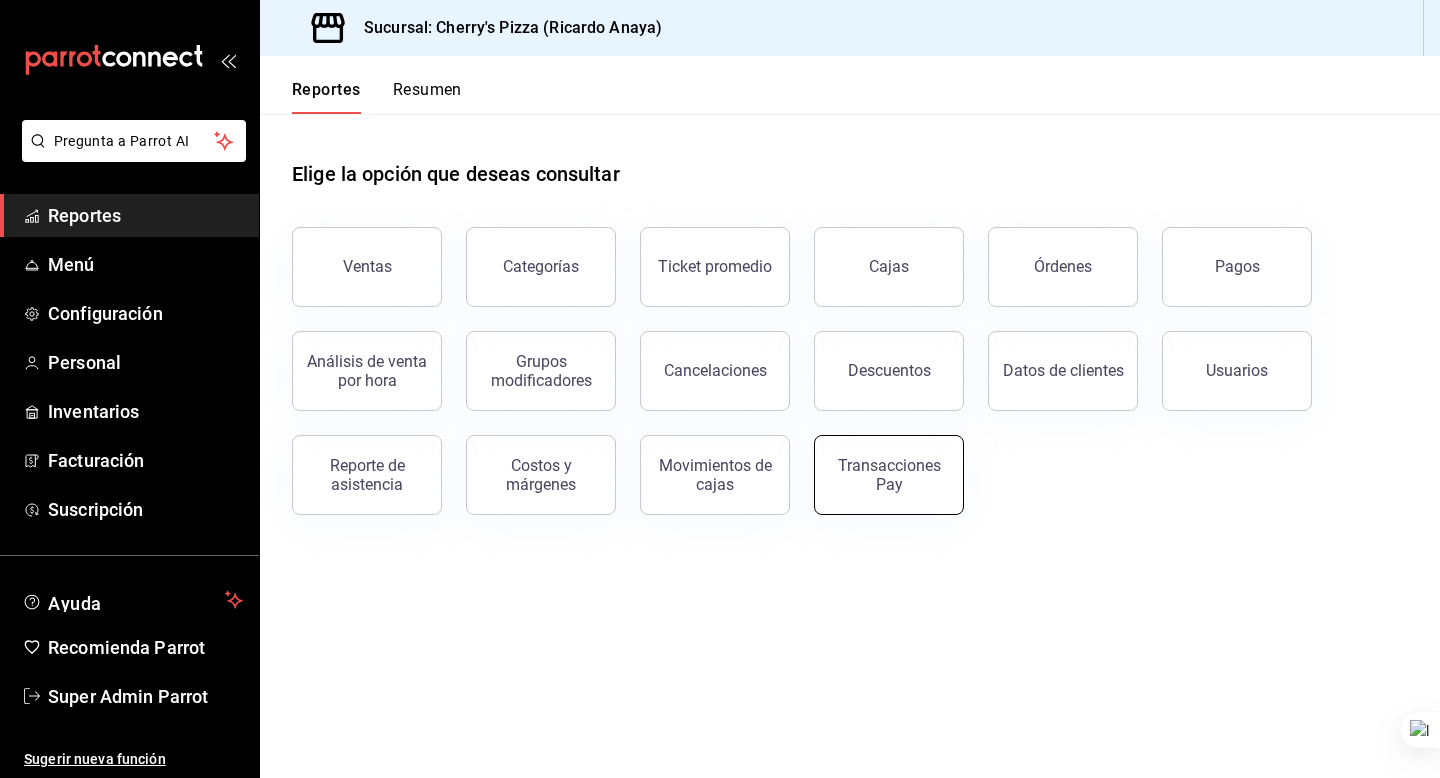 click on "Transacciones Pay" at bounding box center [889, 475] 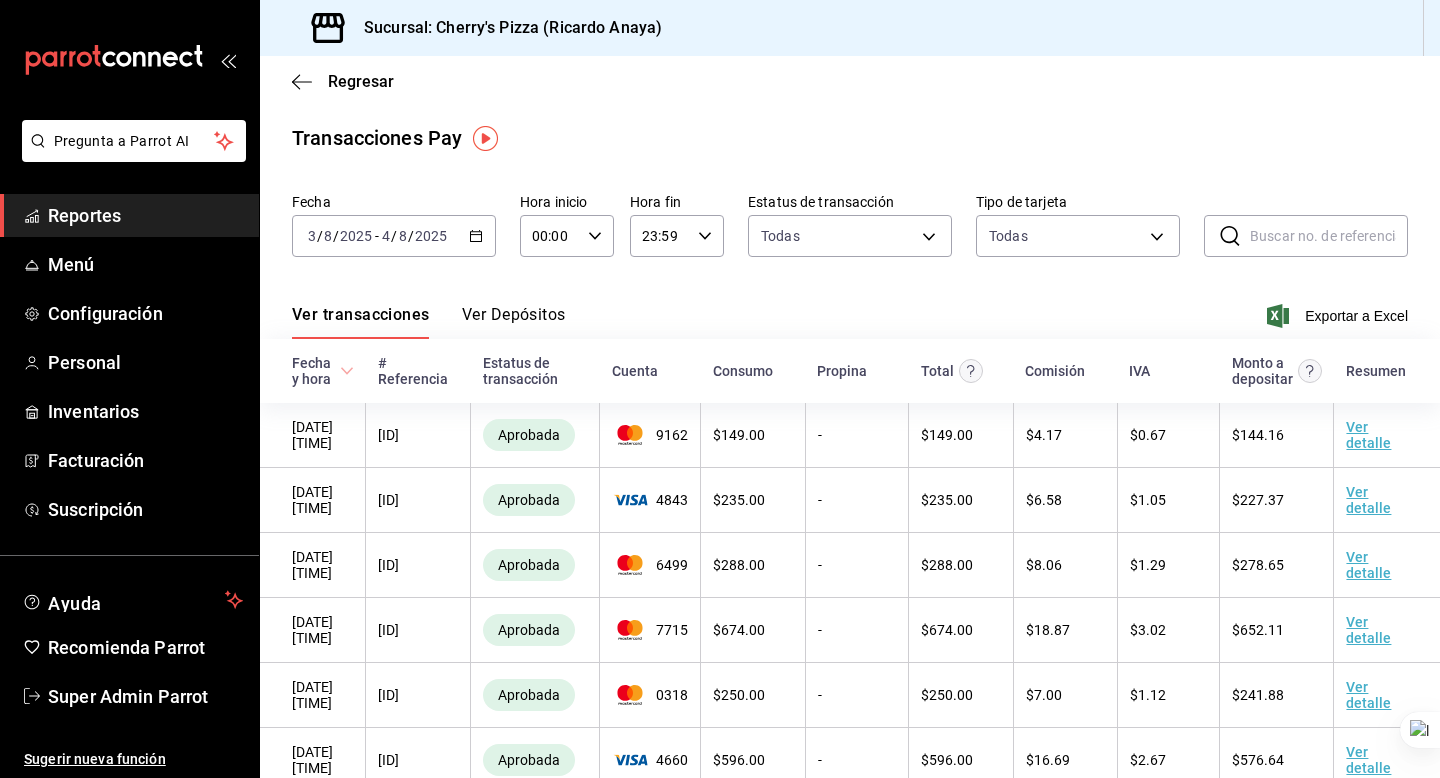 click on "Ver Depósitos" at bounding box center [514, 322] 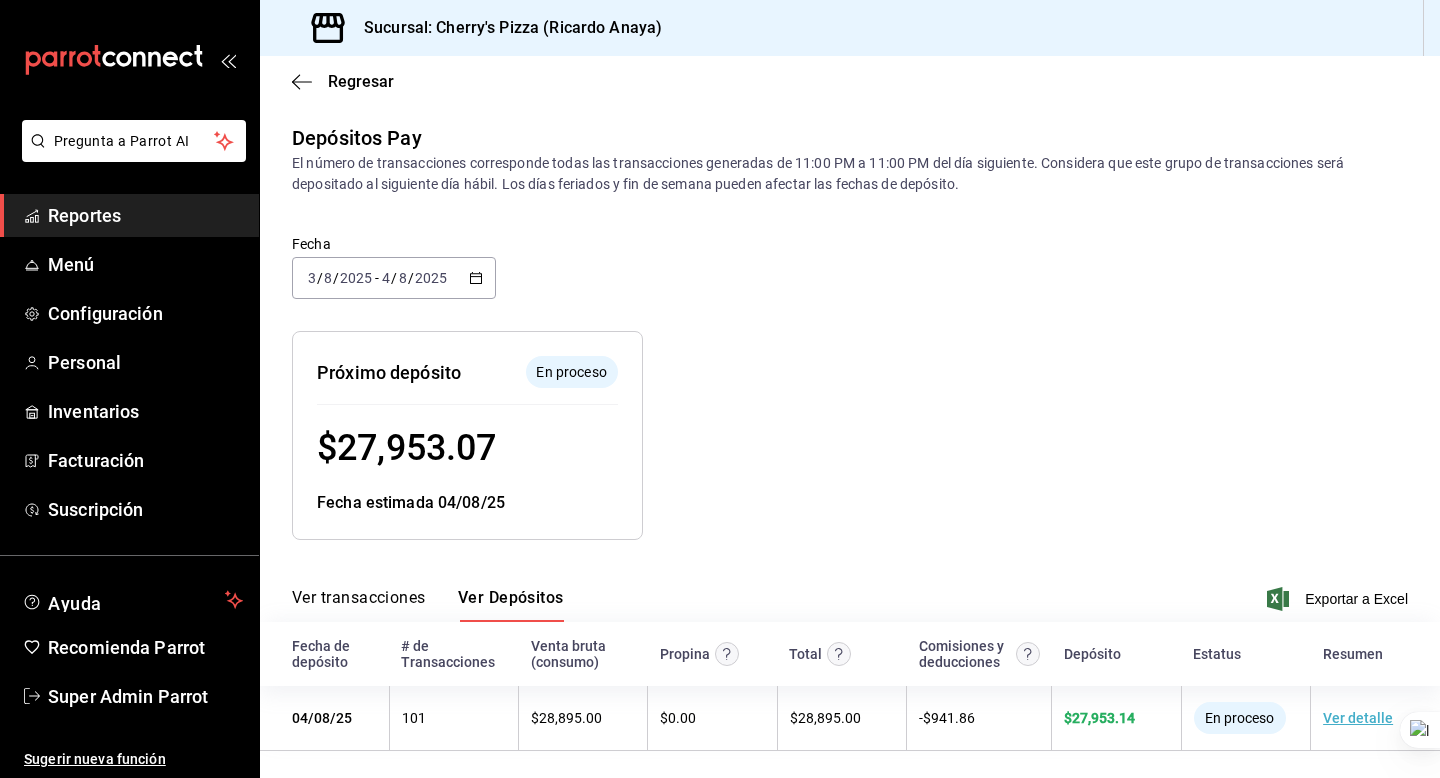 click on "[DATE] [DATE] [DATE]" at bounding box center (850, 279) 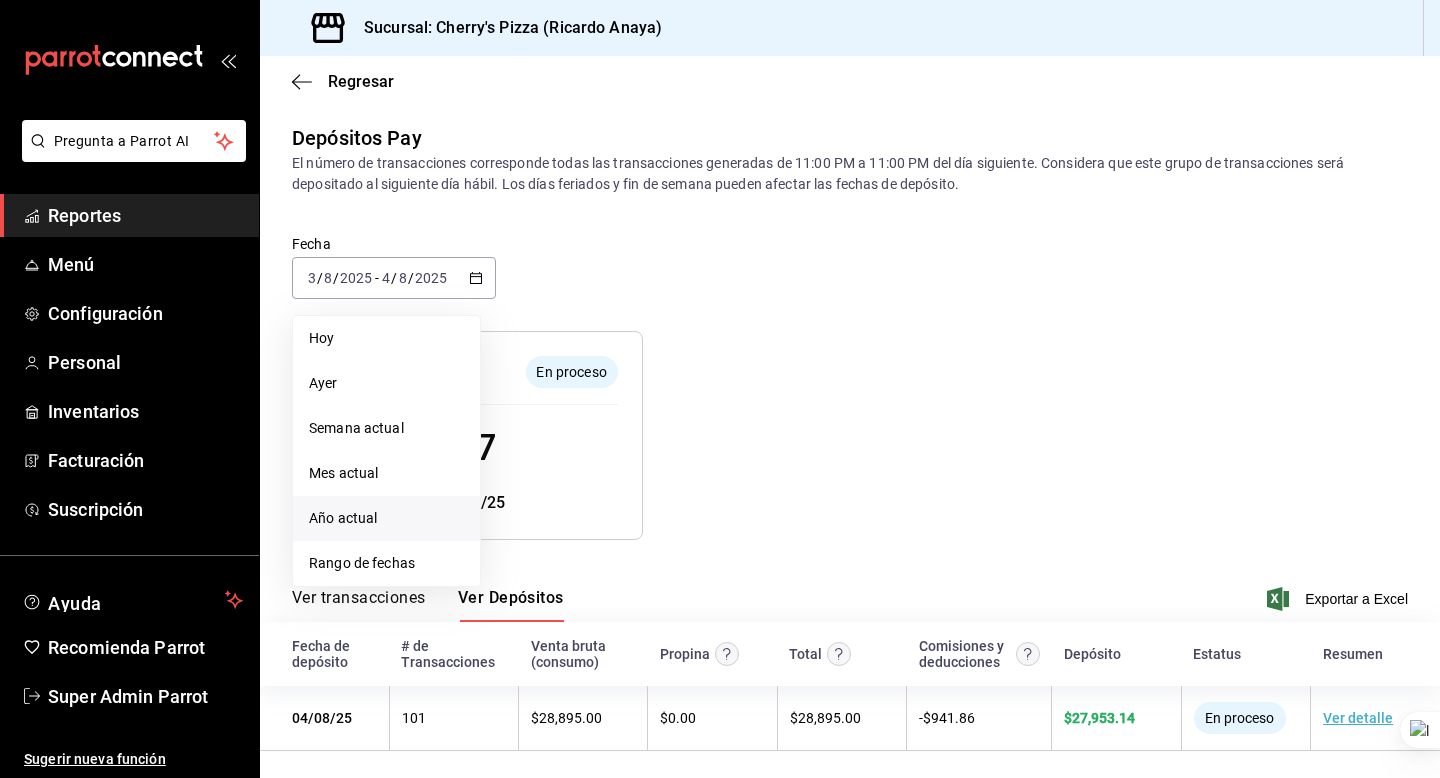 click on "Año actual" at bounding box center [386, 518] 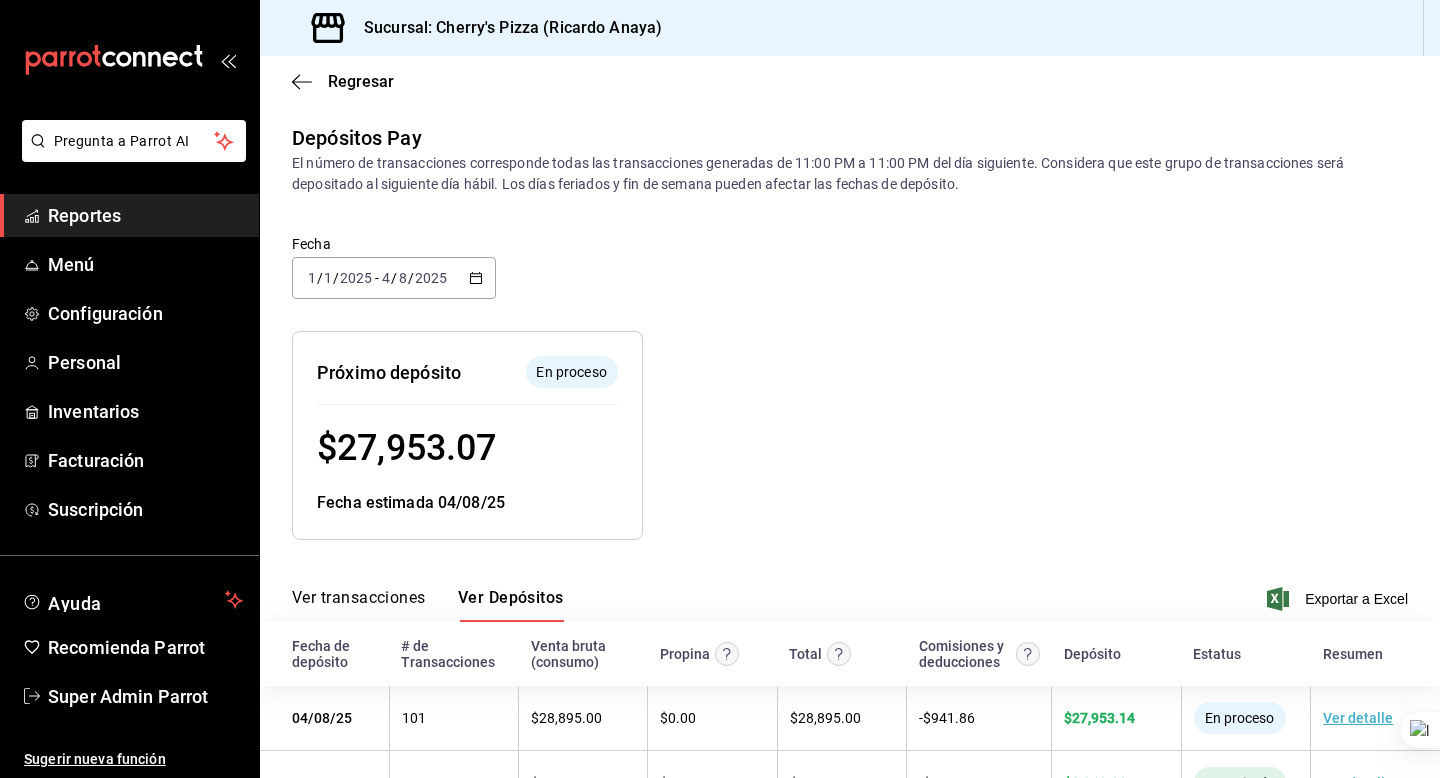 scroll, scrollTop: 266, scrollLeft: 0, axis: vertical 